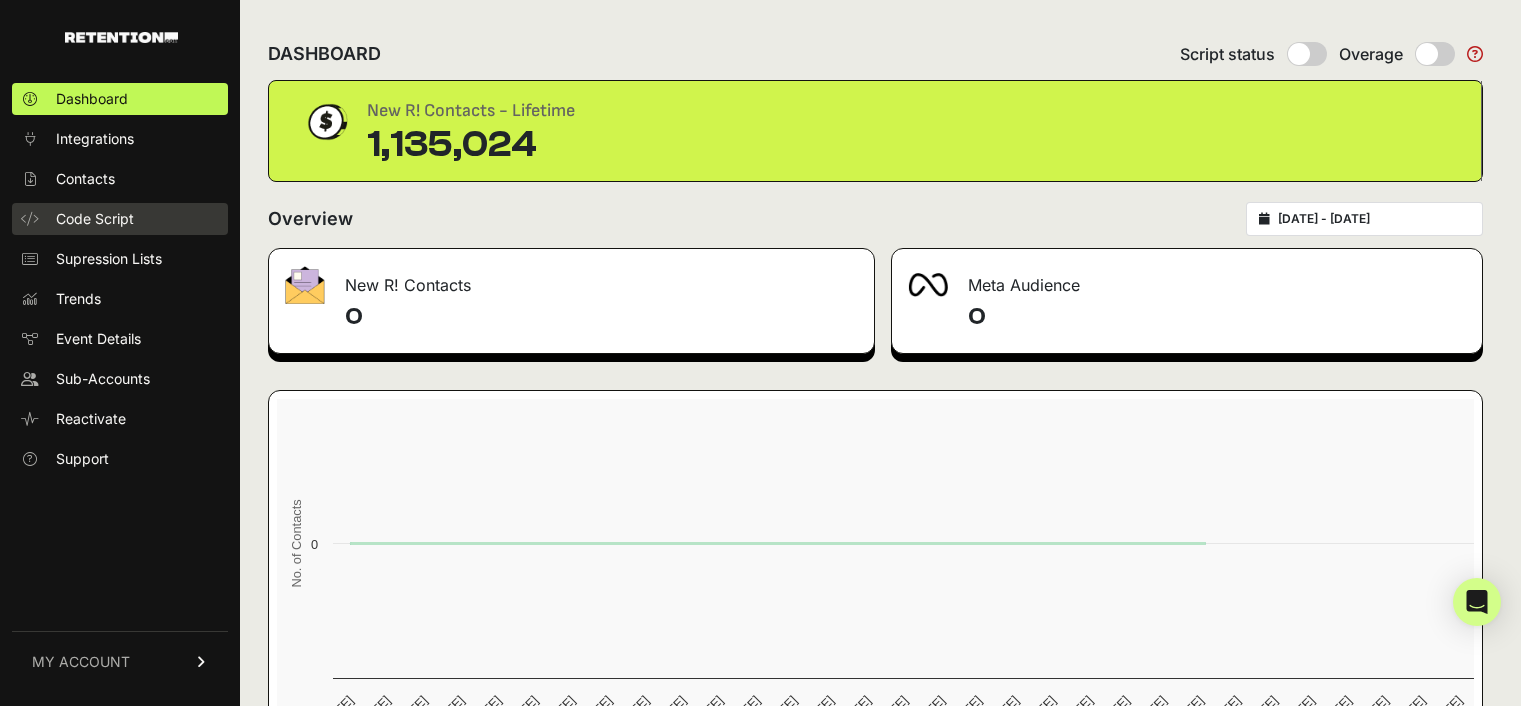 scroll, scrollTop: 0, scrollLeft: 0, axis: both 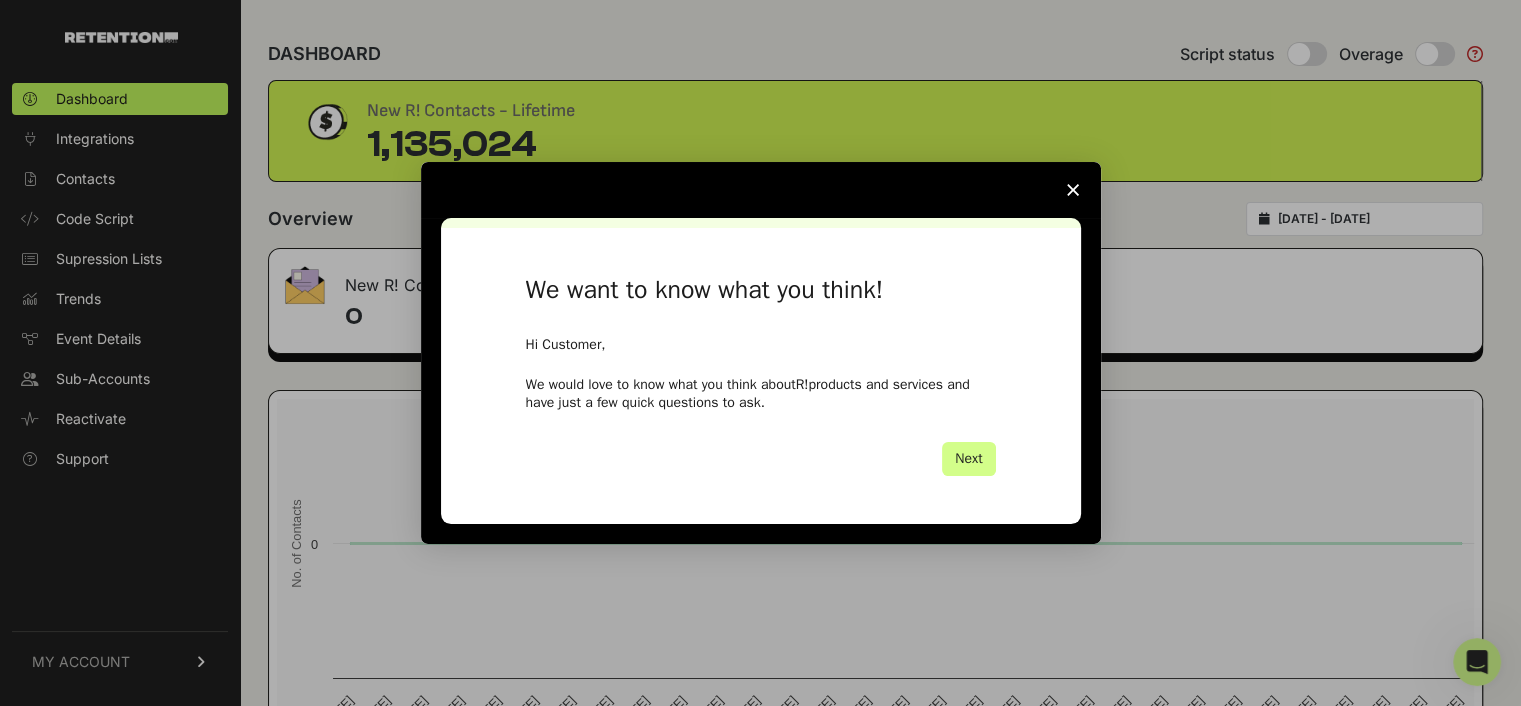 click 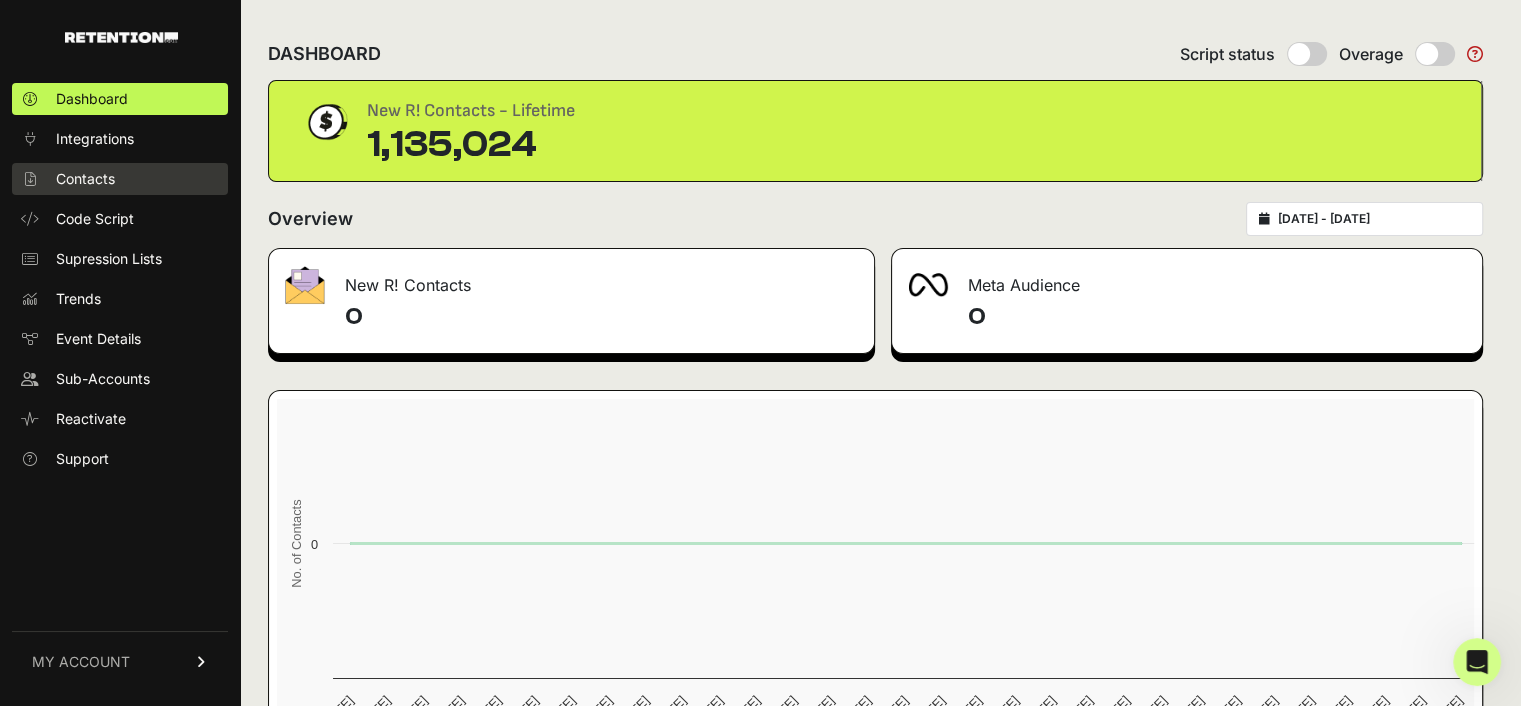 click on "Contacts" at bounding box center [85, 179] 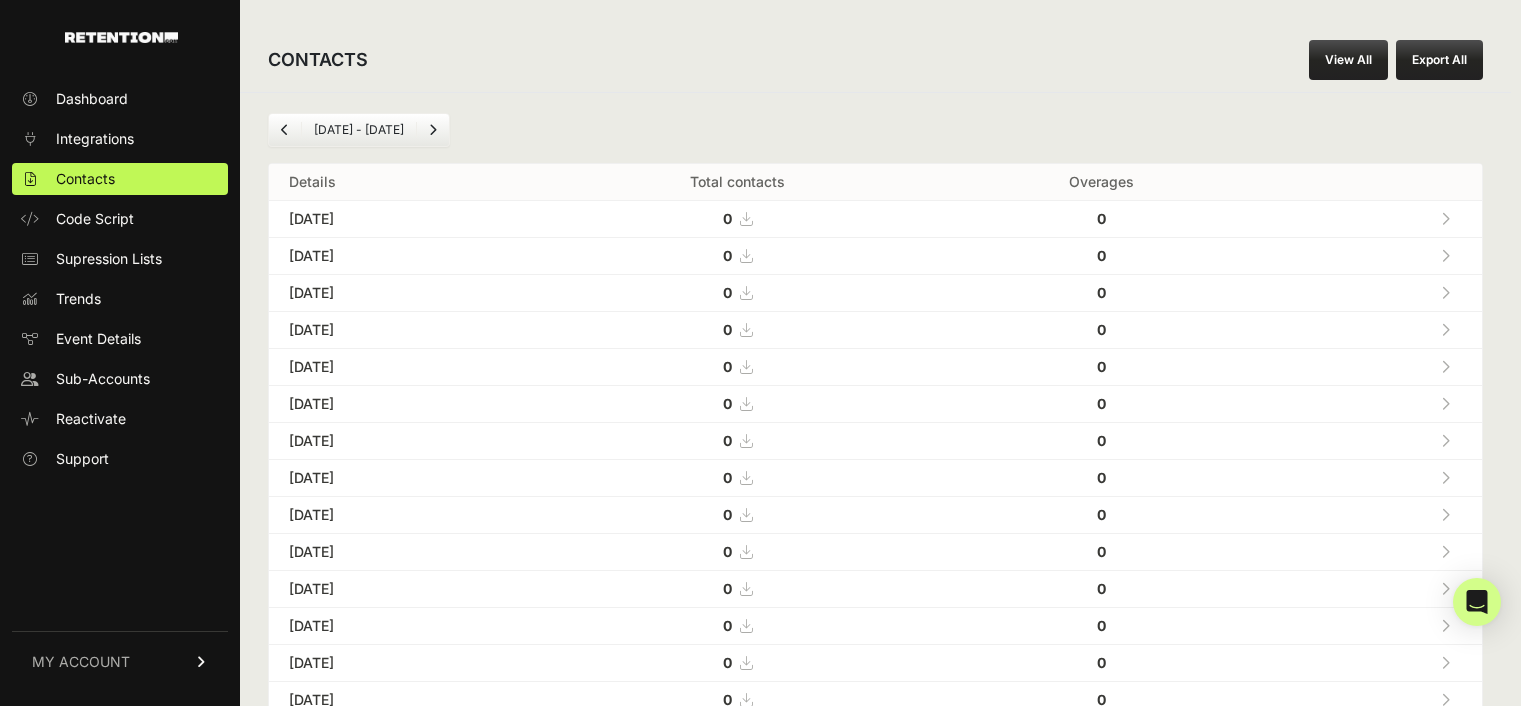 scroll, scrollTop: 0, scrollLeft: 0, axis: both 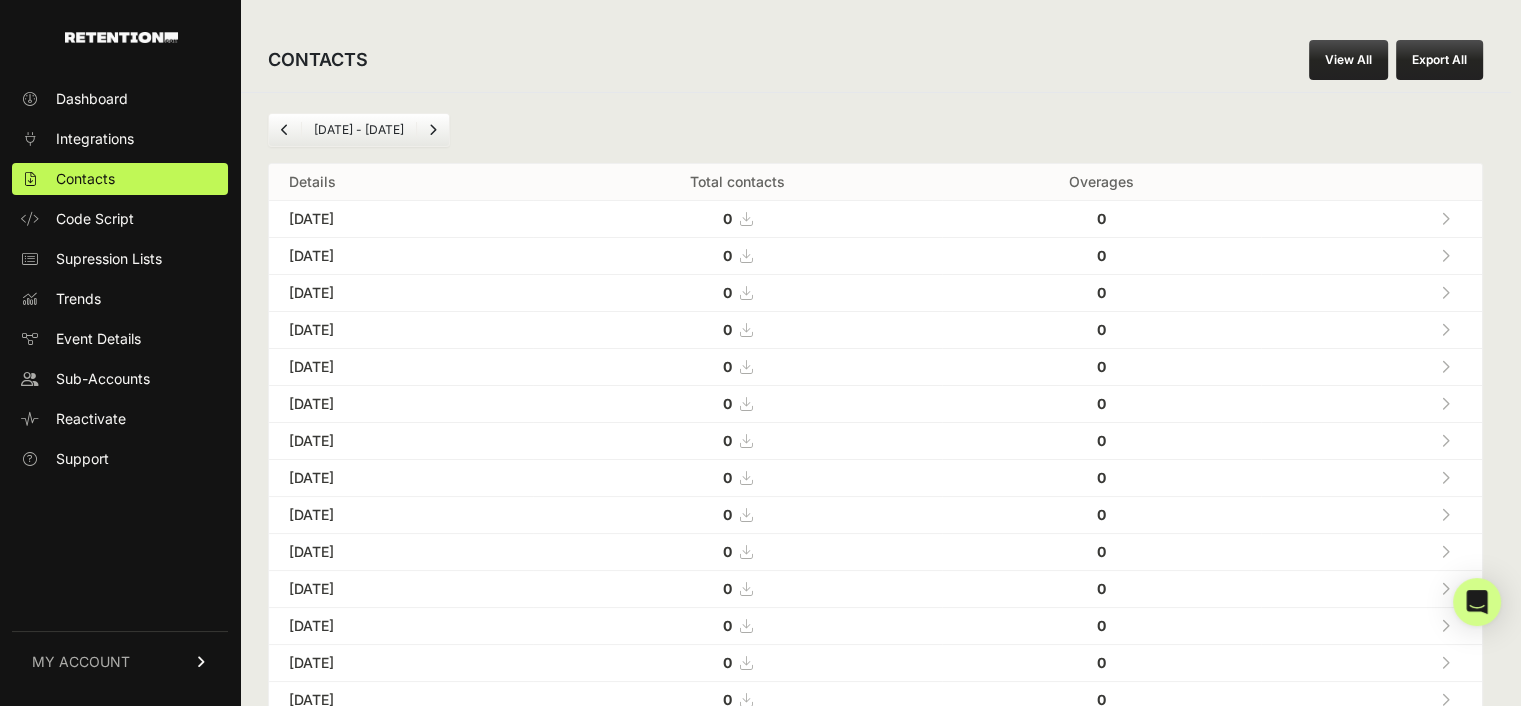 click on "View All" at bounding box center (1348, 60) 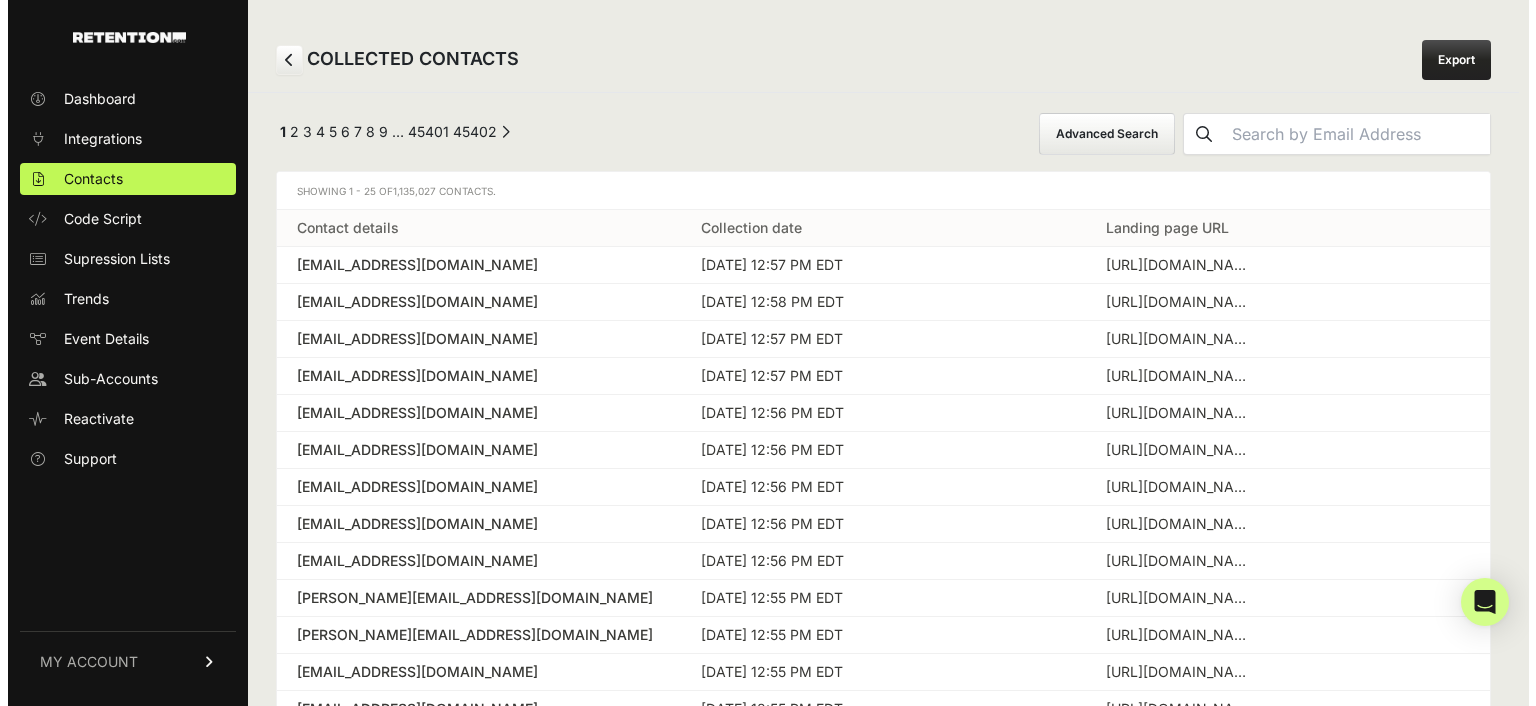 scroll, scrollTop: 0, scrollLeft: 0, axis: both 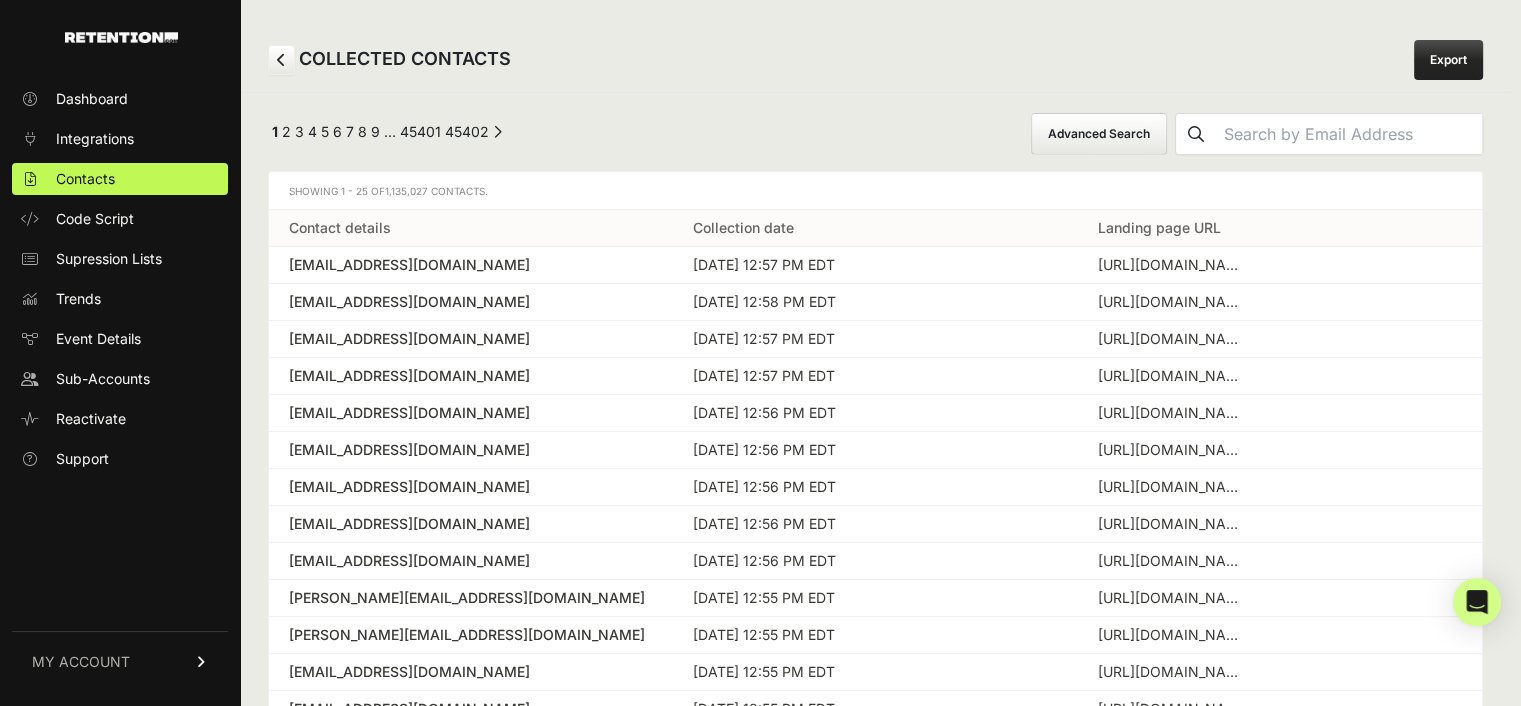 click on "Advanced Search" at bounding box center (1099, 134) 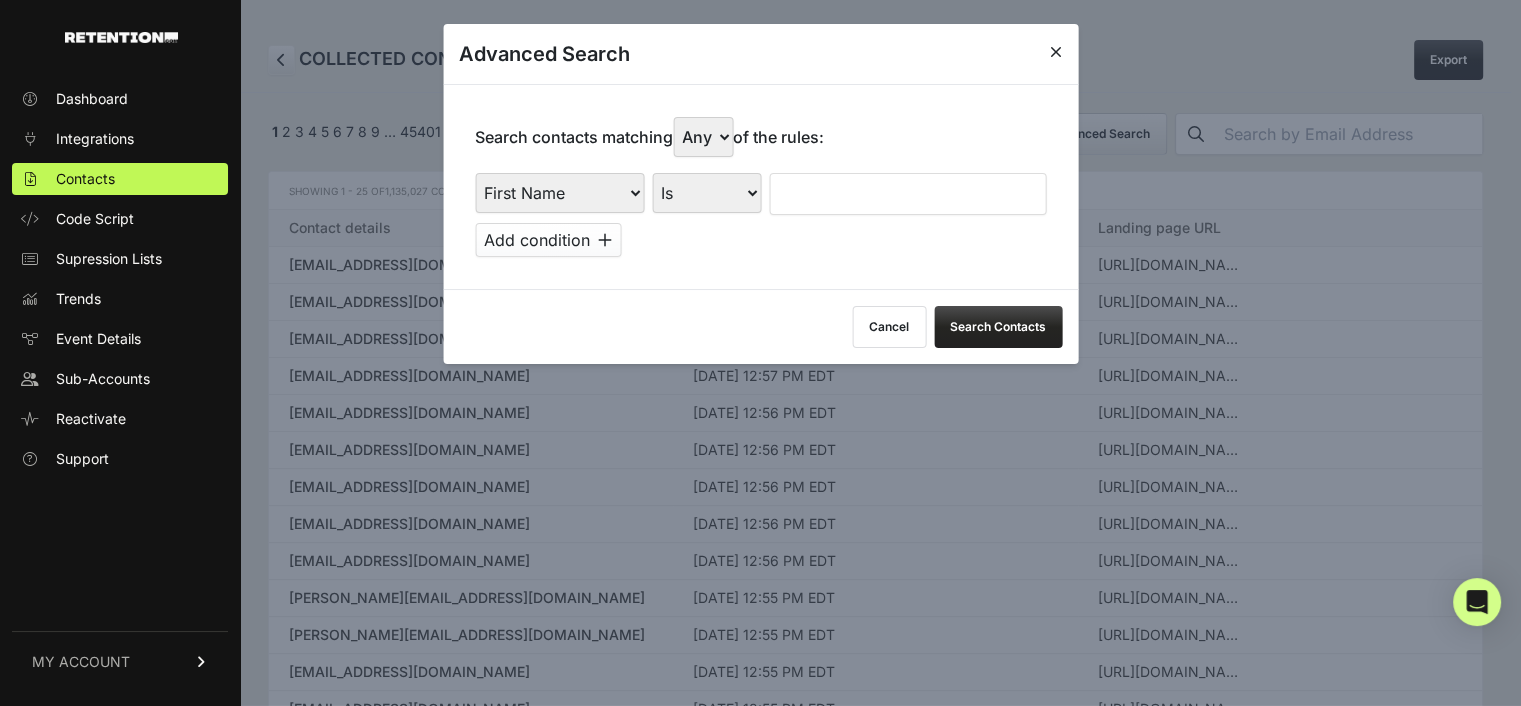 click on "First Name
Last Name
State
City
Email
Email Domain
Landing Domain
Landing Page URL
Referrer
Collection Date" at bounding box center [559, 193] 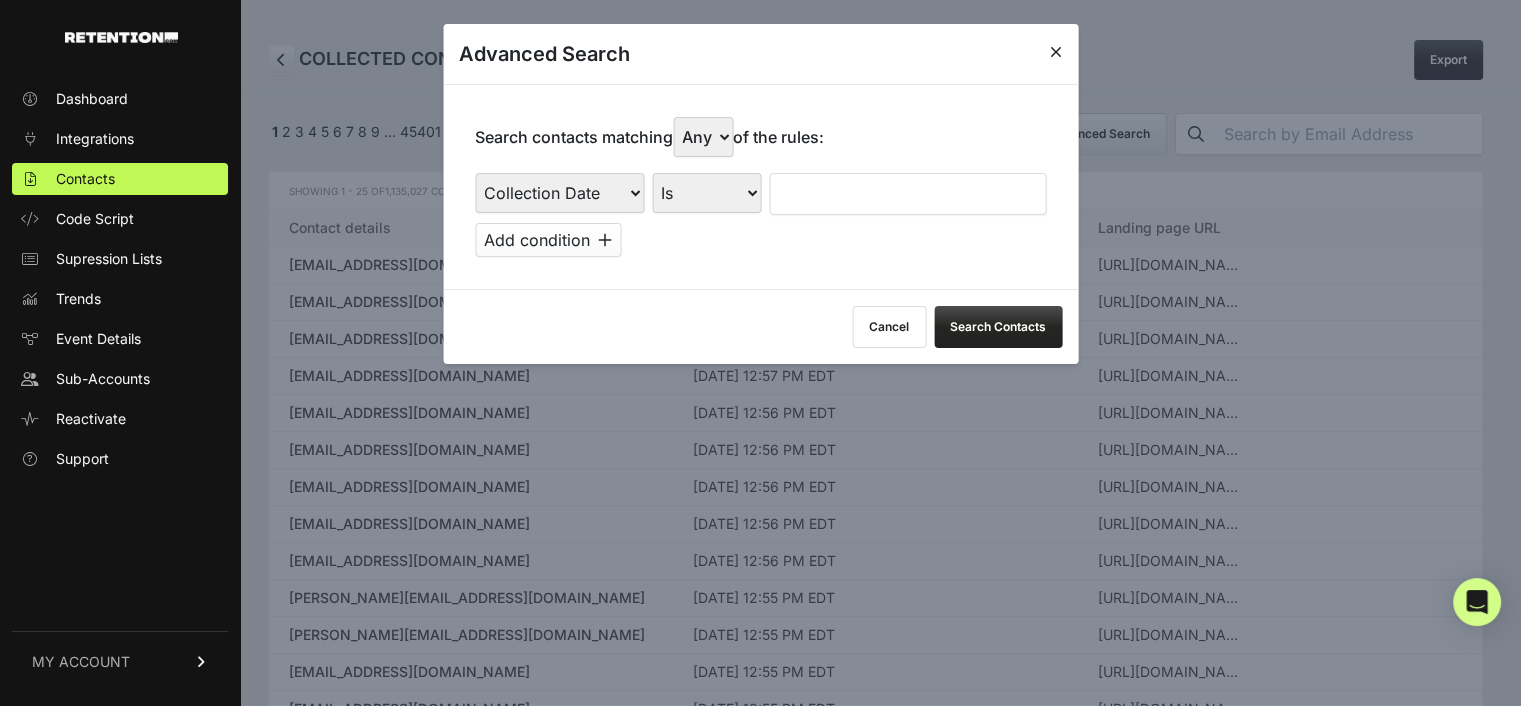 click on "First Name
Last Name
State
City
Email
Email Domain
Landing Domain
Landing Page URL
Referrer
Collection Date" at bounding box center [559, 193] 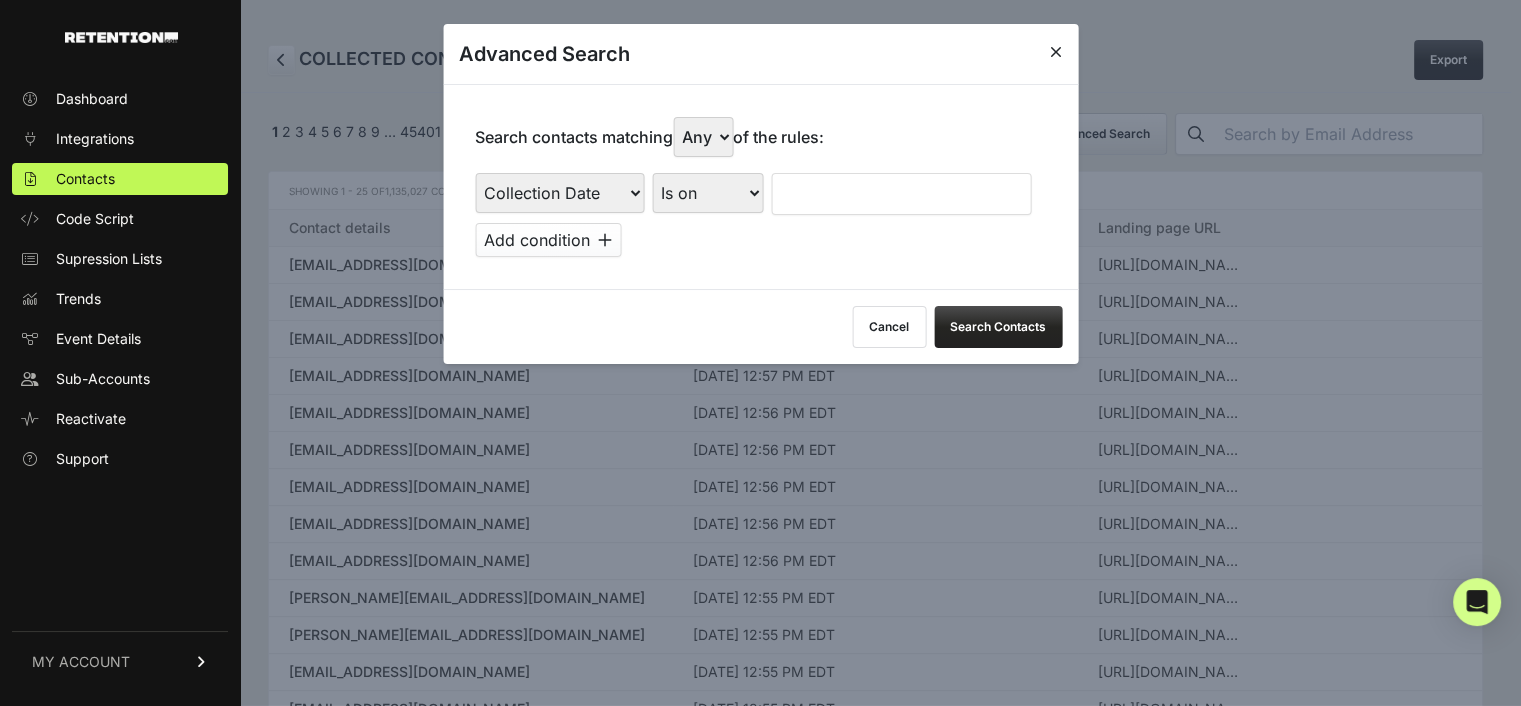 click at bounding box center [901, 194] 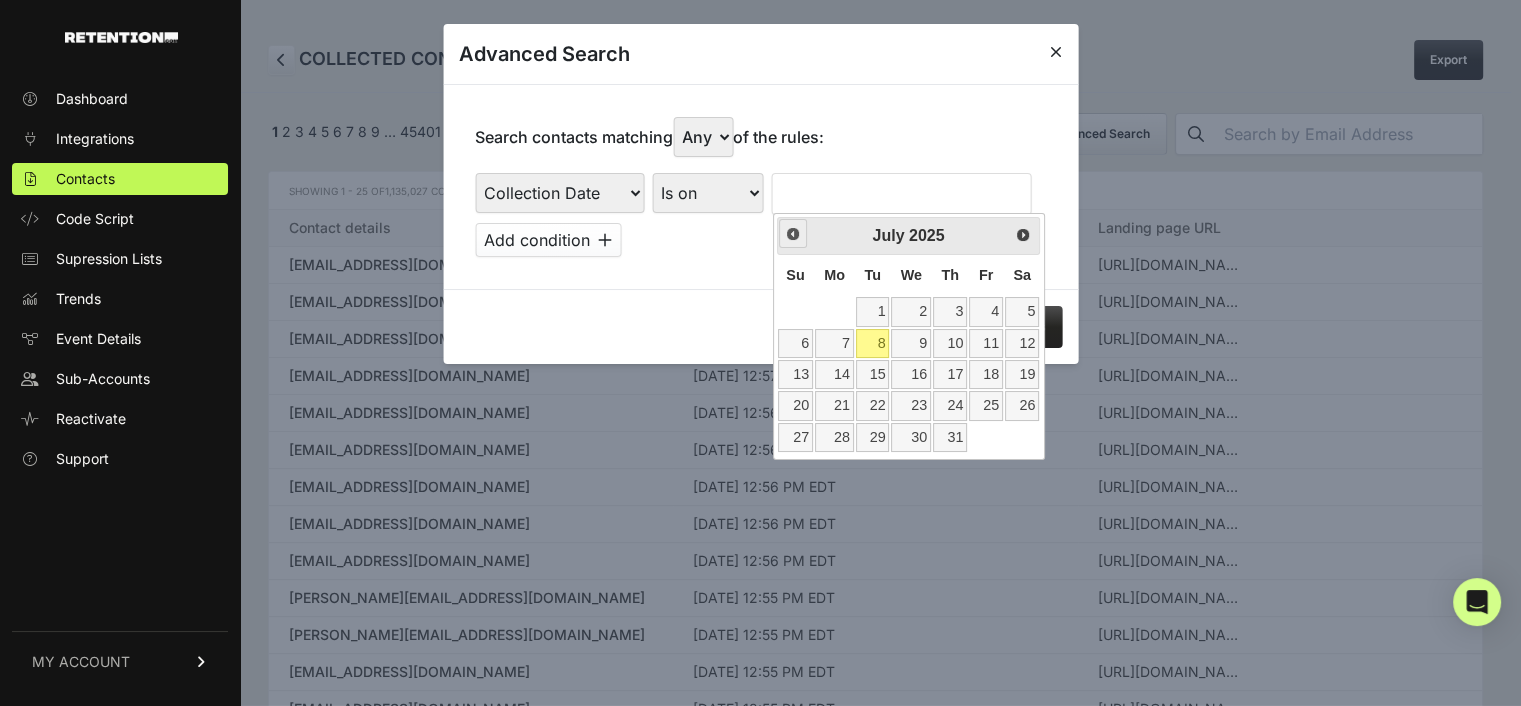 click on "Prev" at bounding box center (793, 234) 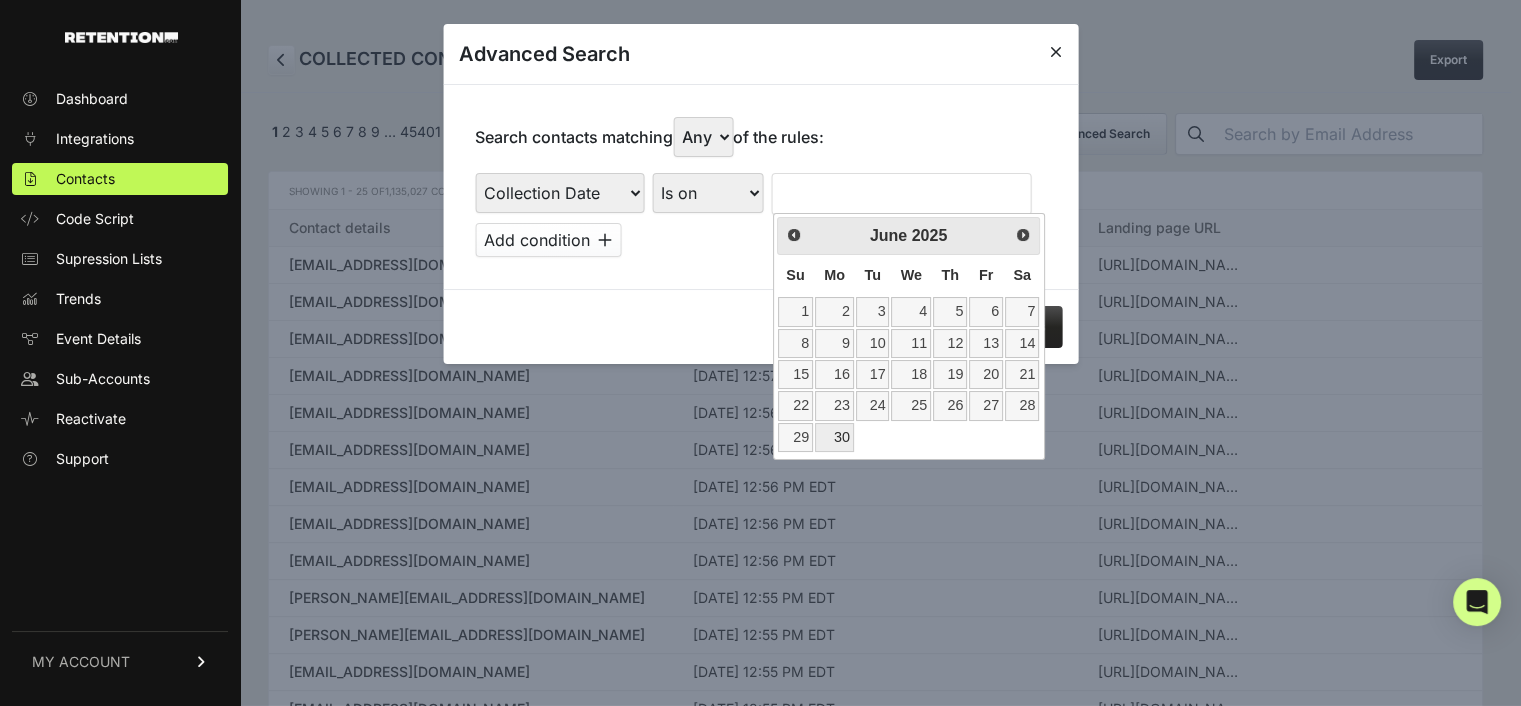 click on "30" at bounding box center (834, 437) 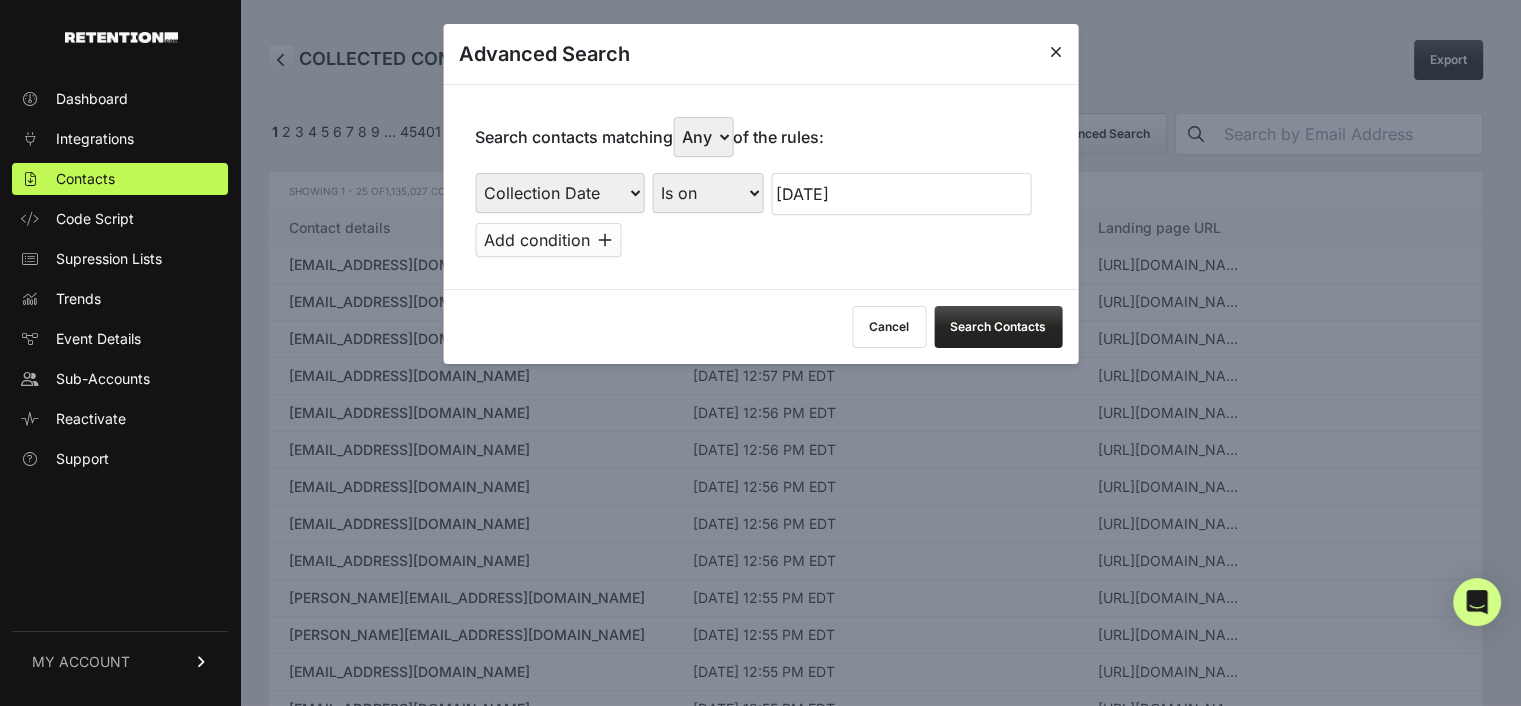 click on "Add condition" at bounding box center [548, 240] 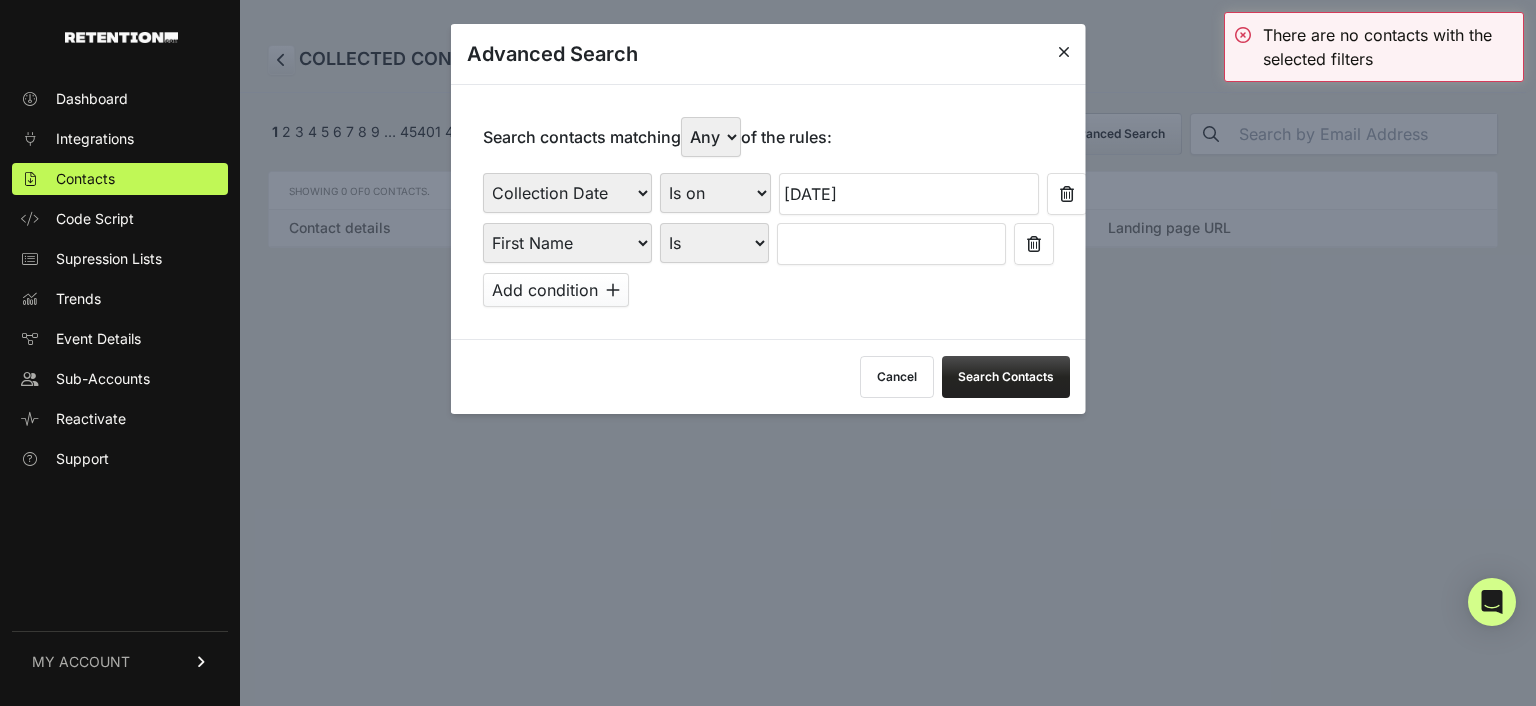 click on "First Name
Last Name
State
City
Email
Email Domain
Landing Domain
Landing Page URL
Referrer
Collection Date" at bounding box center [567, 243] 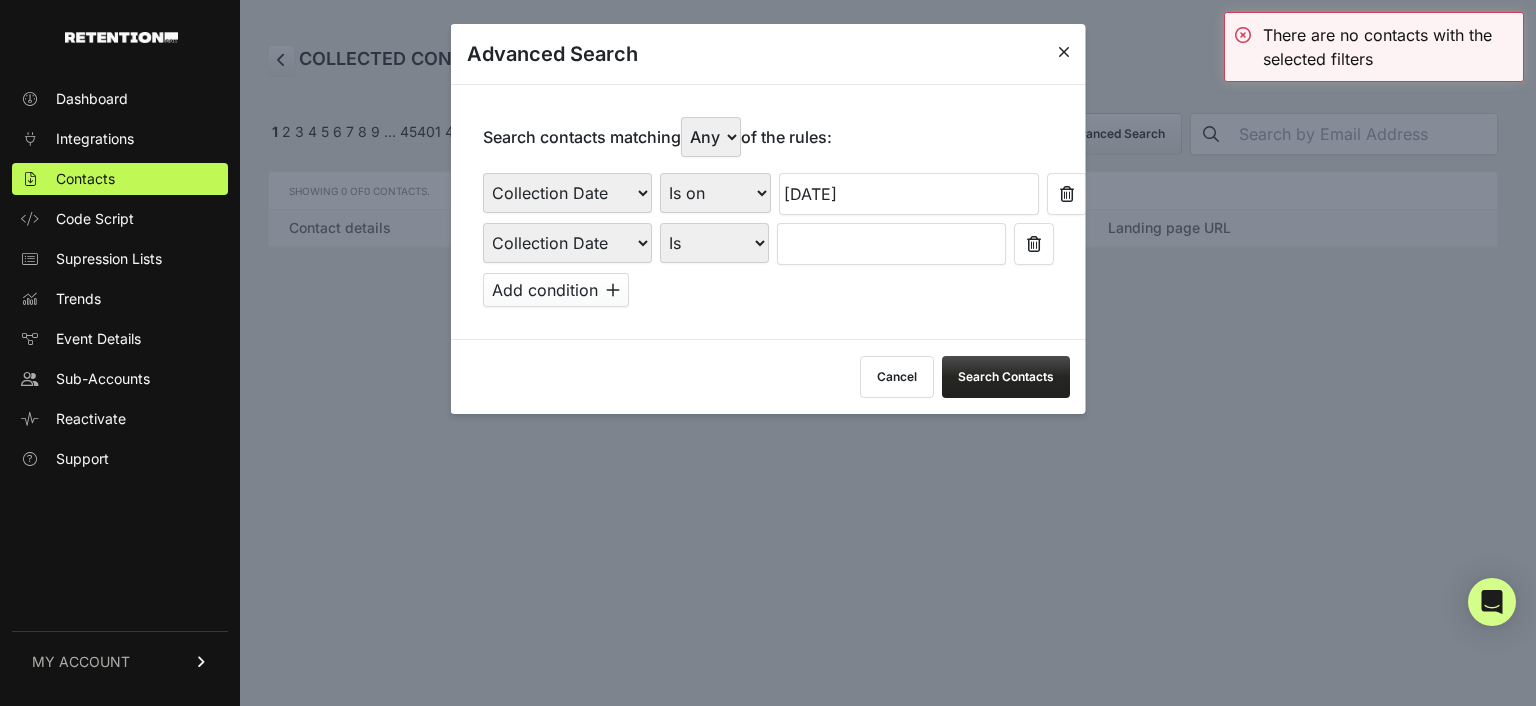 click on "First Name
Last Name
State
City
Email
Email Domain
Landing Domain
Landing Page URL
Referrer
Collection Date" at bounding box center (567, 243) 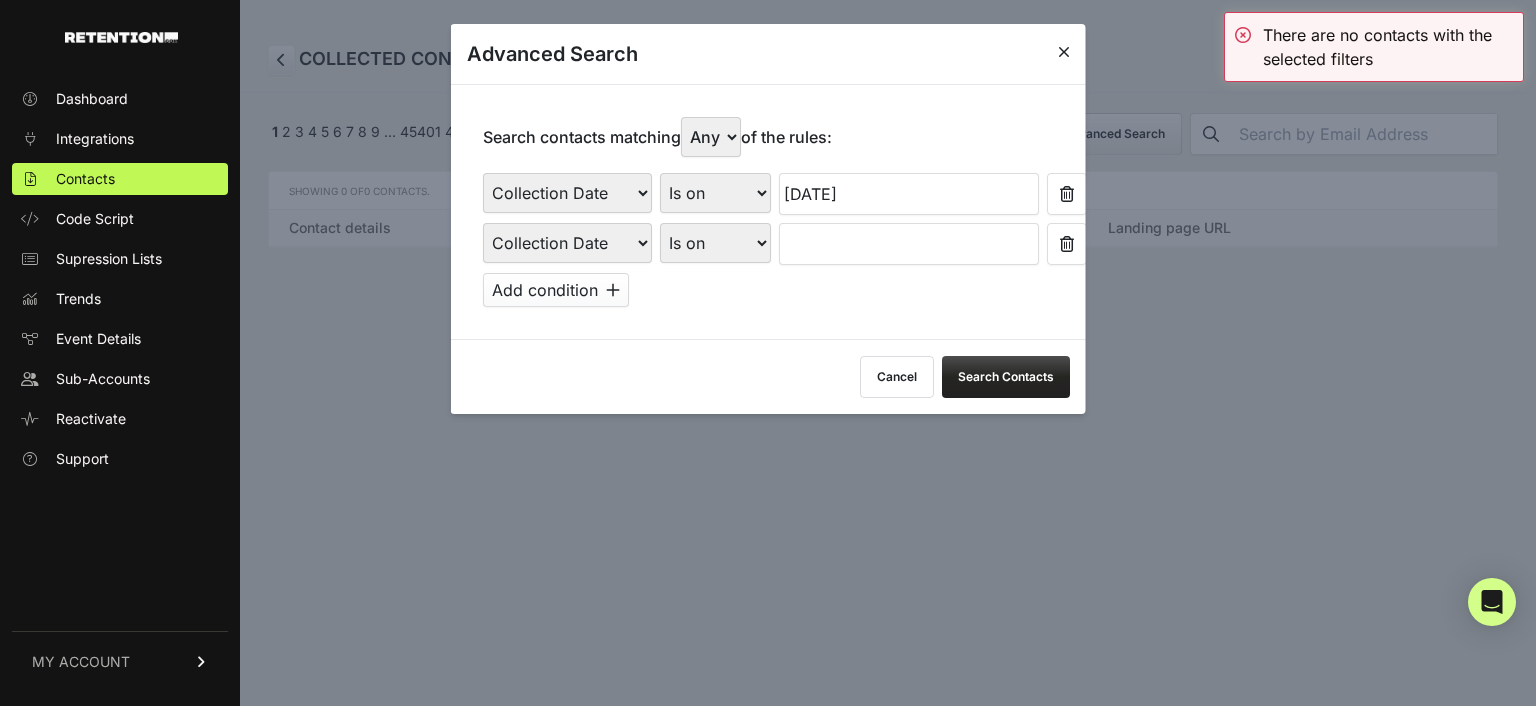 click at bounding box center [909, 244] 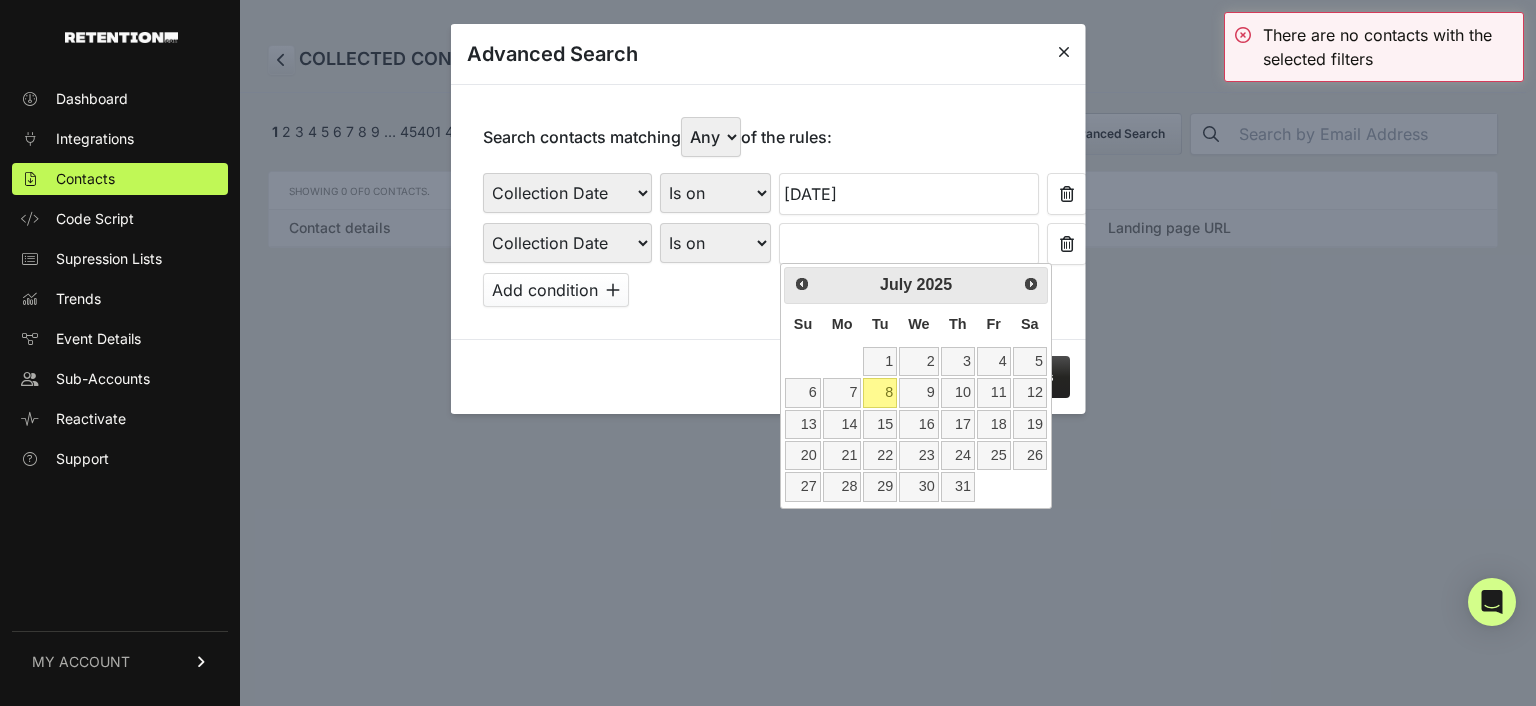 click on "July   2025" at bounding box center [916, 285] 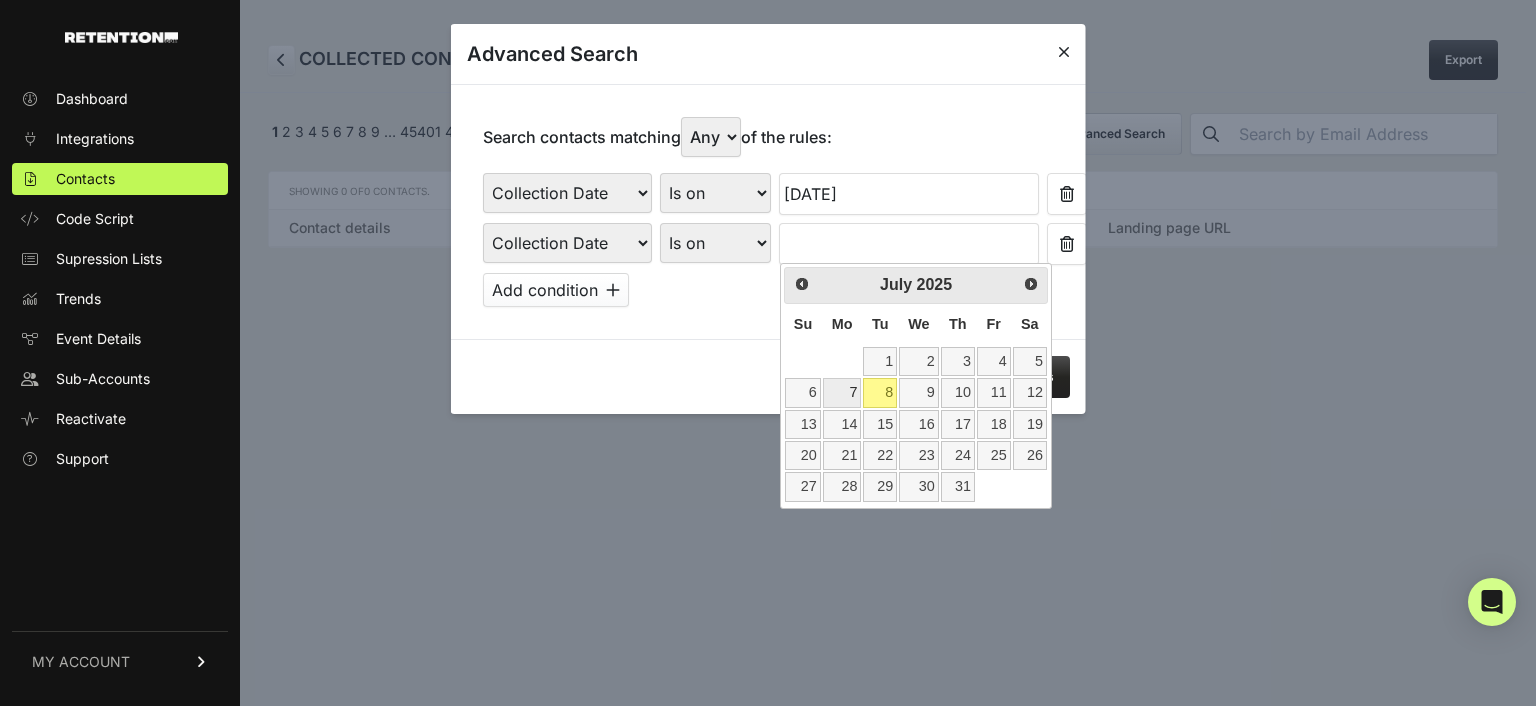 click on "7" at bounding box center (842, 392) 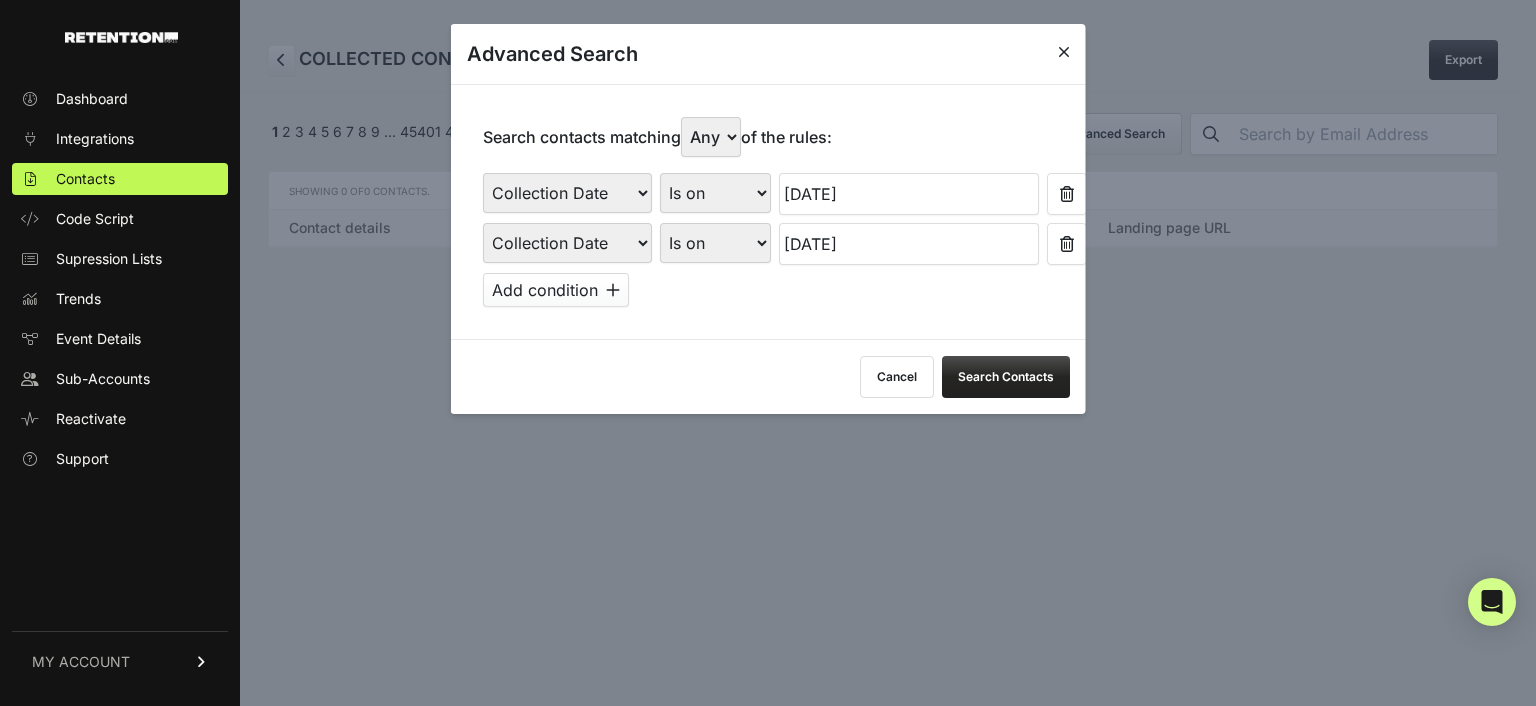 click on "Search Contacts" at bounding box center [1006, 377] 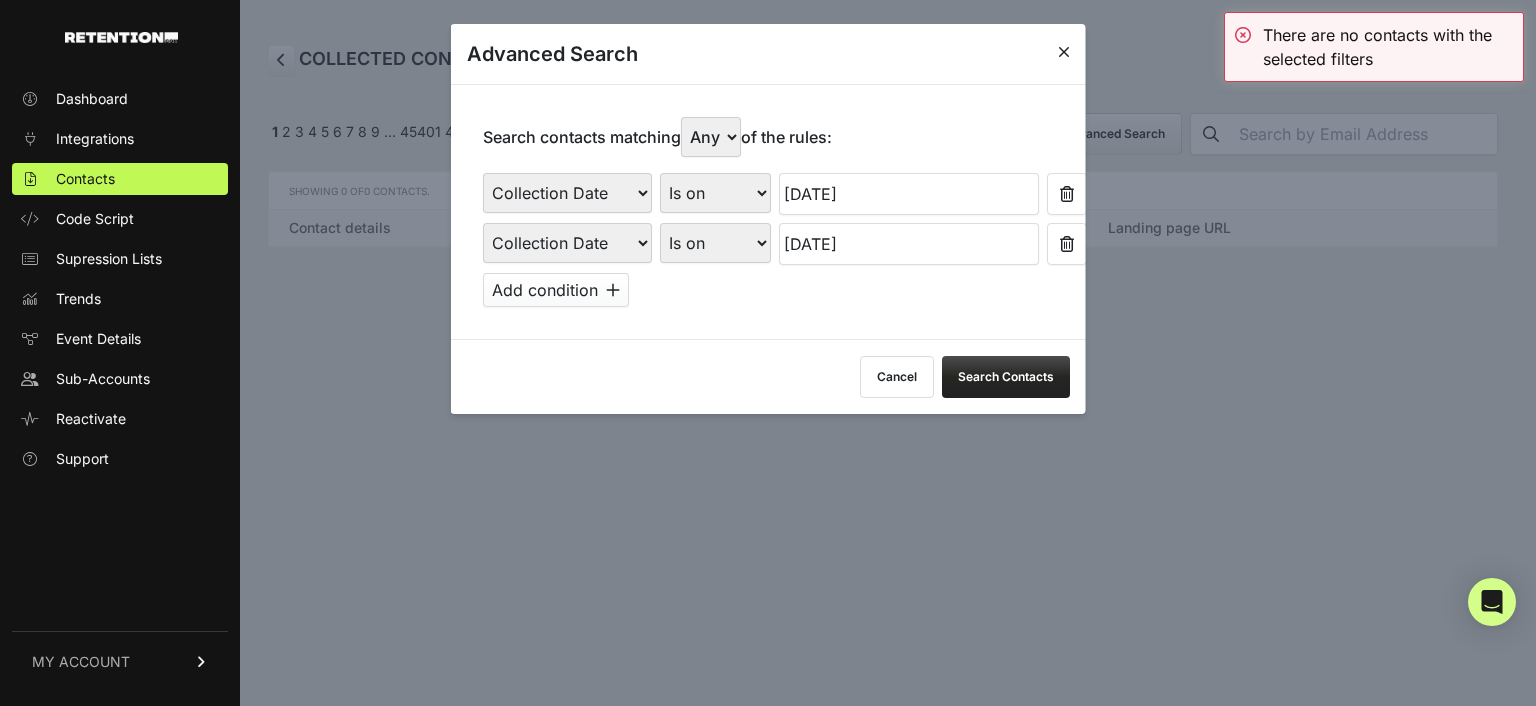 drag, startPoint x: 1024, startPoint y: 234, endPoint x: 1016, endPoint y: 271, distance: 37.85499 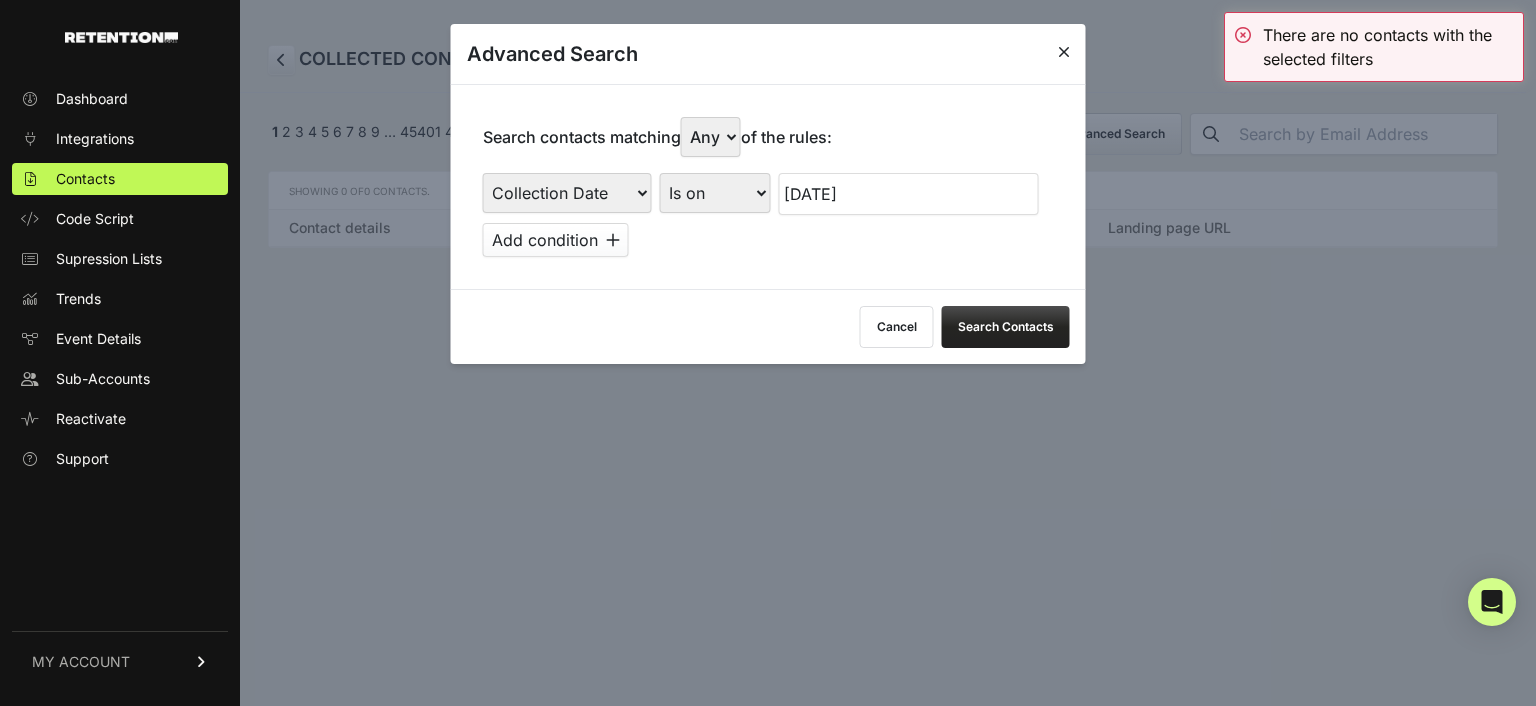 click on "Search Contacts" at bounding box center [1006, 327] 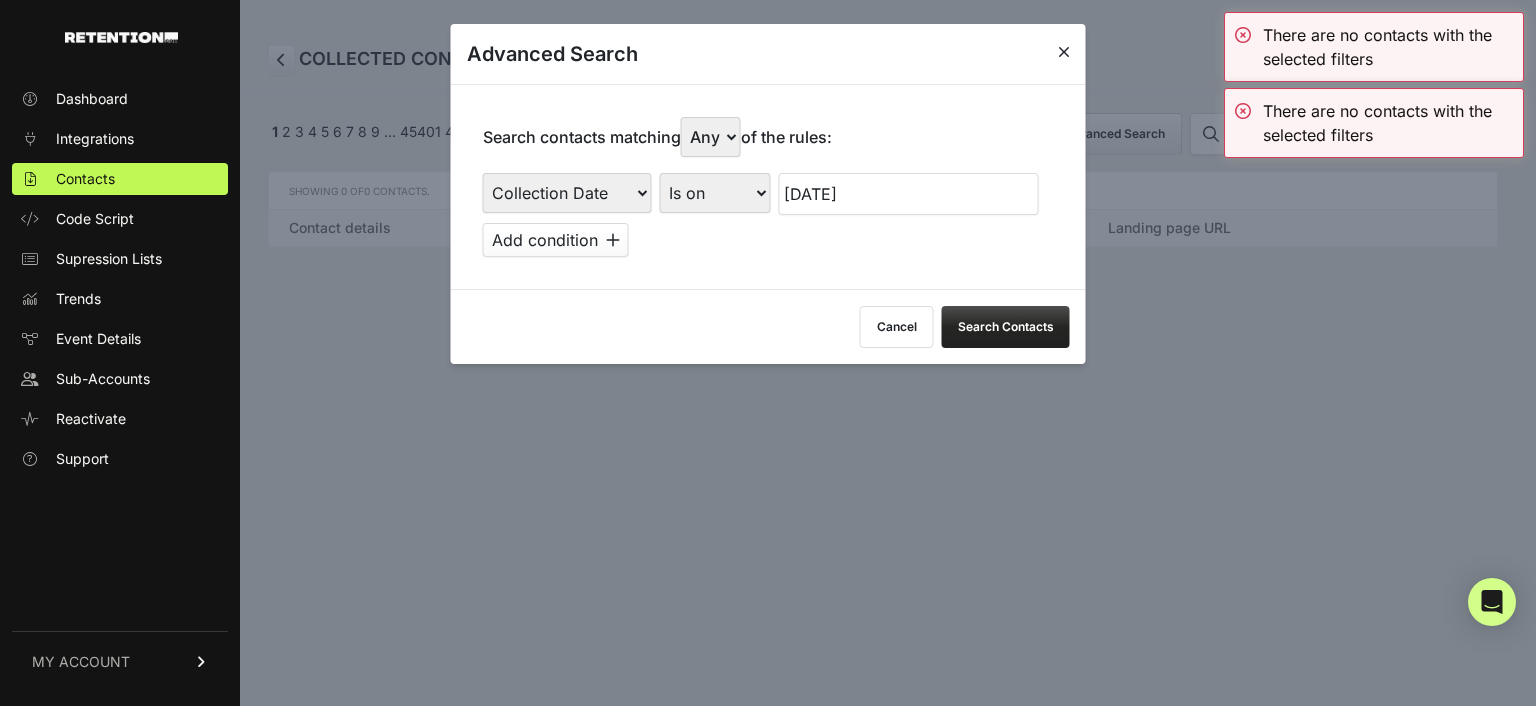 click on "Cancel" at bounding box center [897, 327] 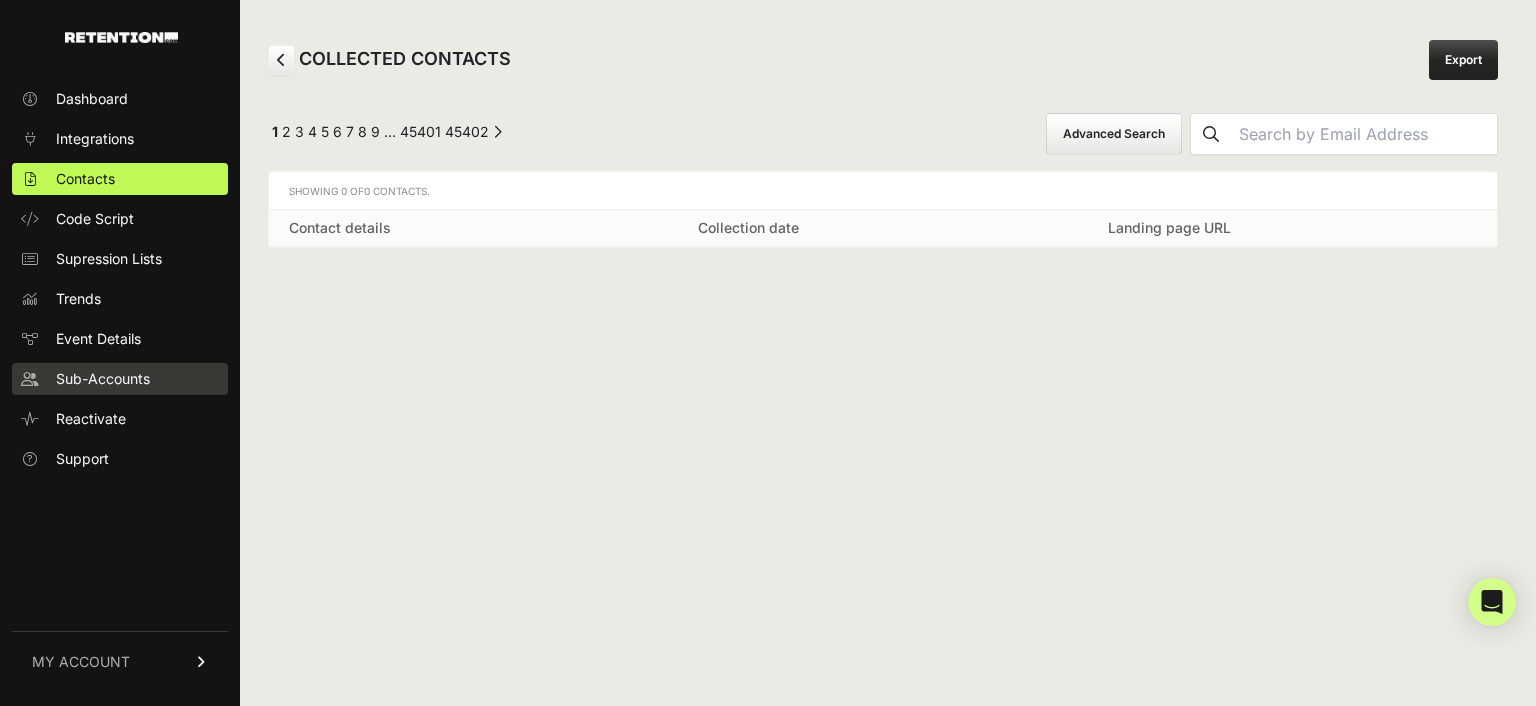 click on "Sub-Accounts" at bounding box center (103, 379) 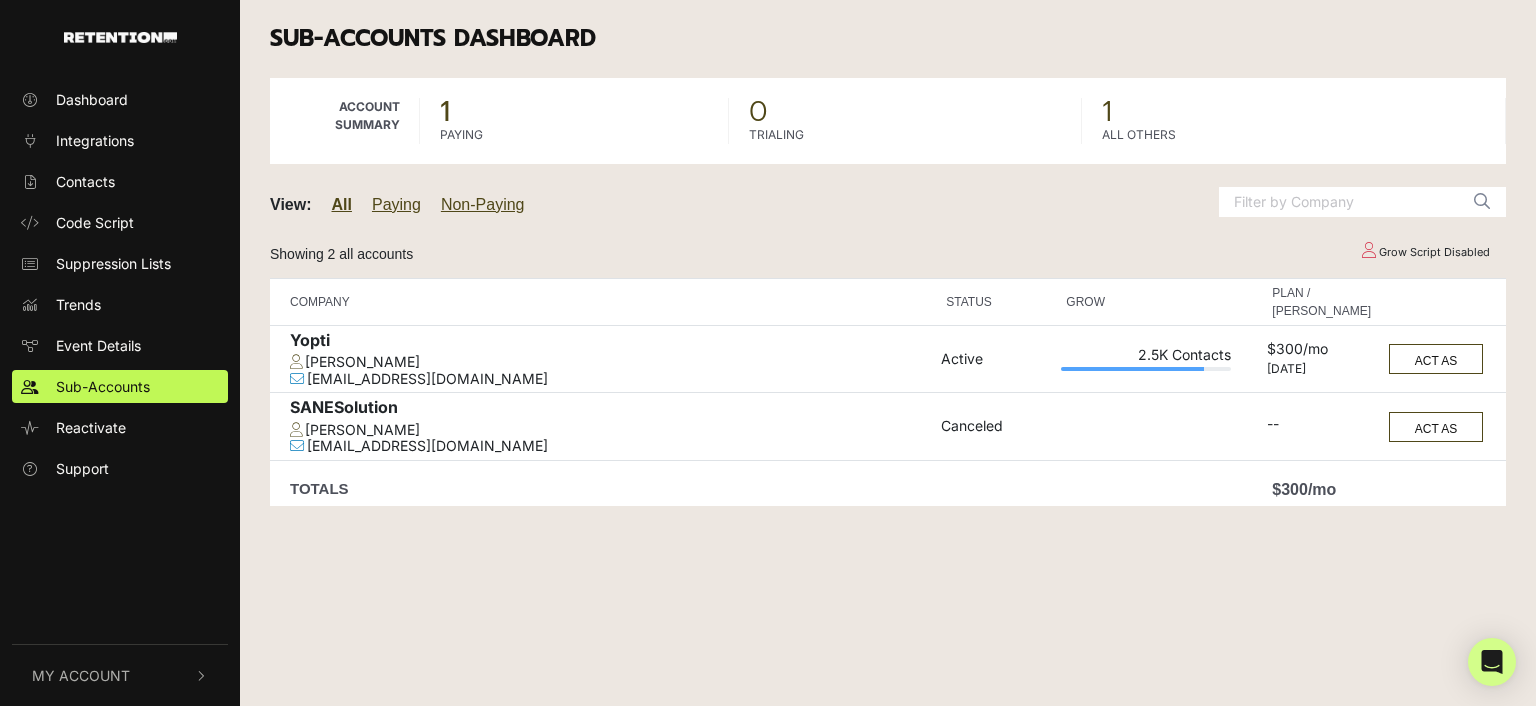 scroll, scrollTop: 0, scrollLeft: 0, axis: both 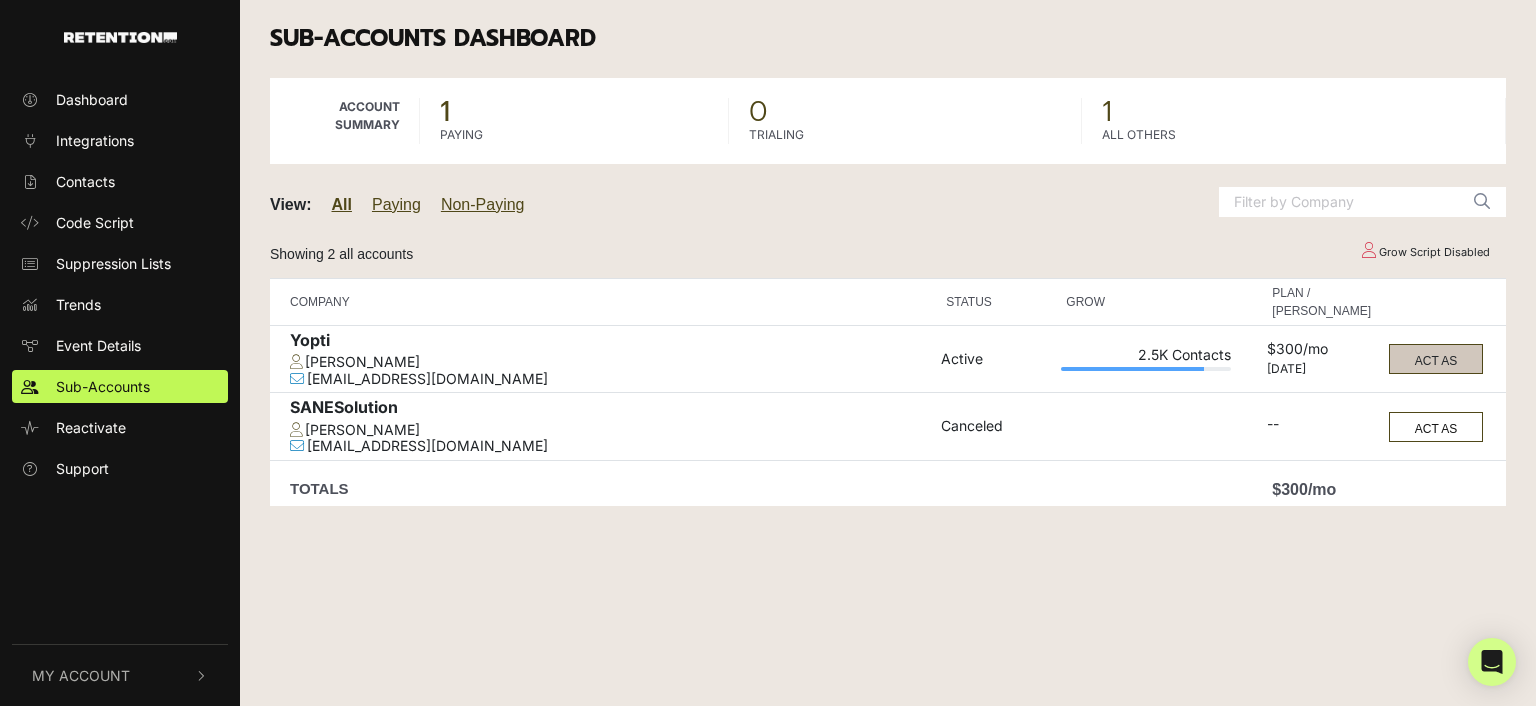 click on "ACT AS" at bounding box center [1436, 359] 